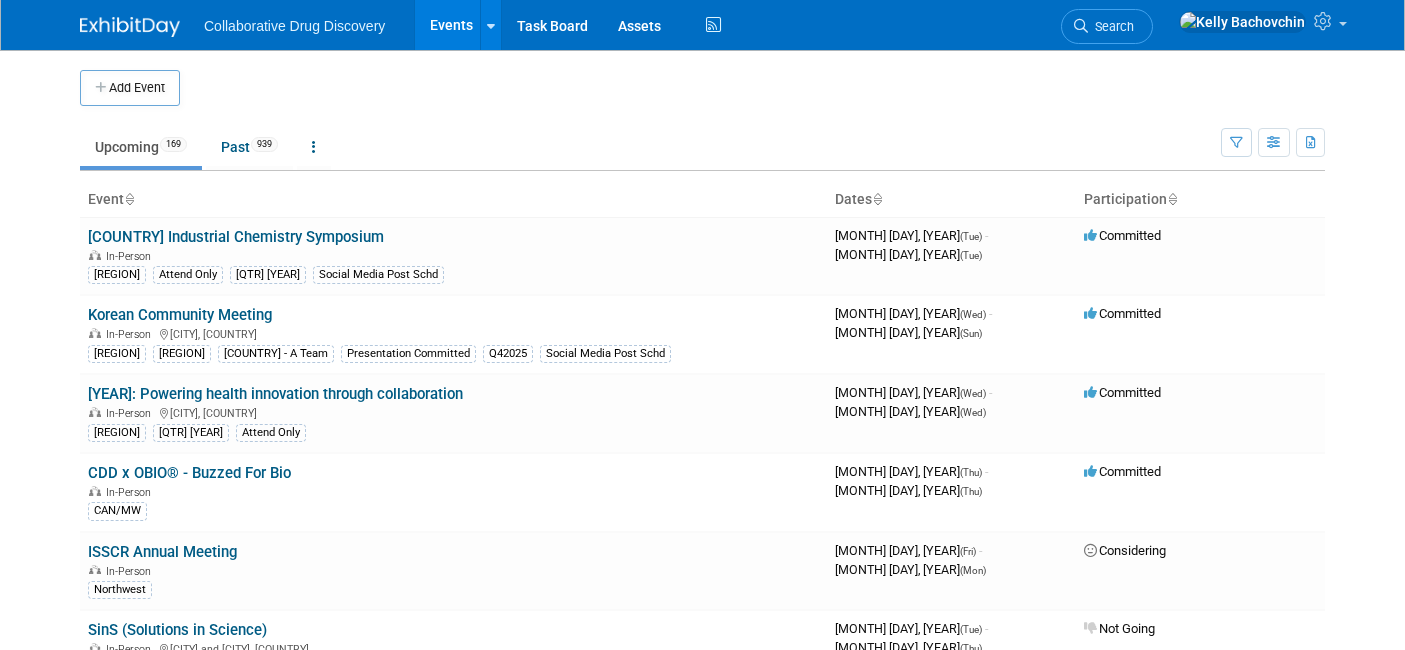 scroll, scrollTop: 0, scrollLeft: 0, axis: both 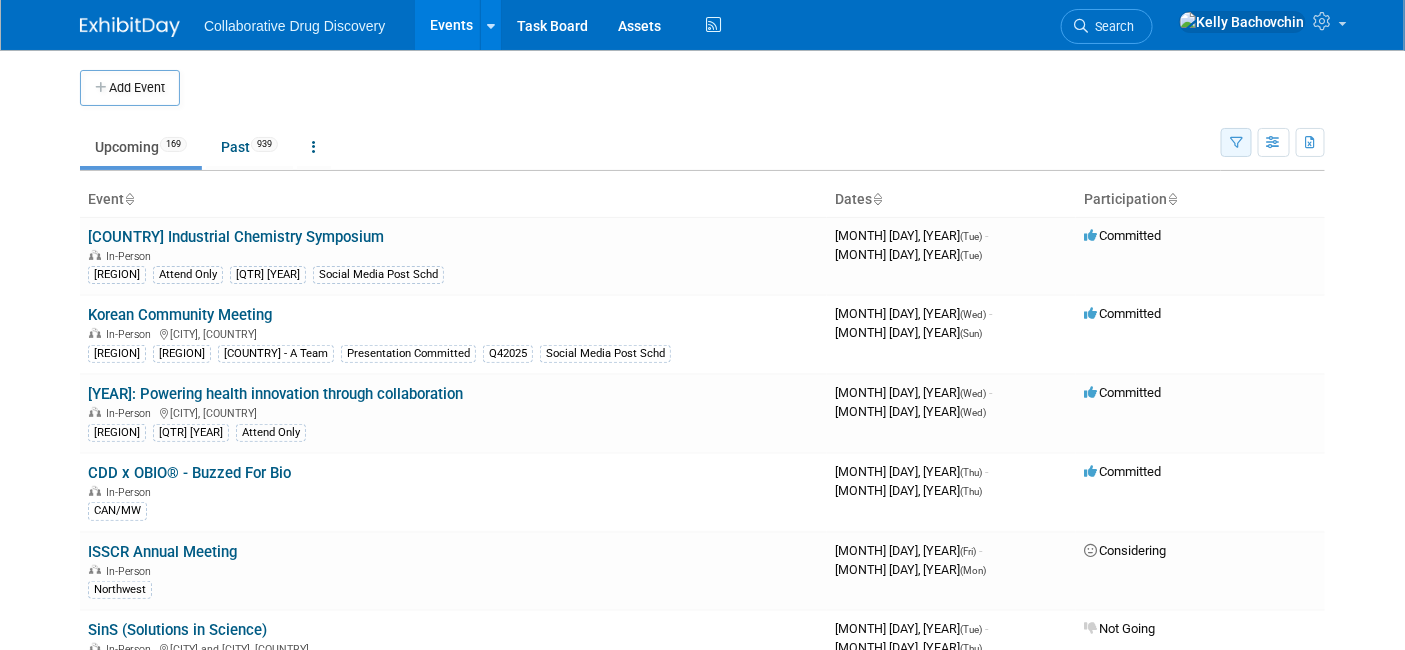 click at bounding box center (1236, 142) 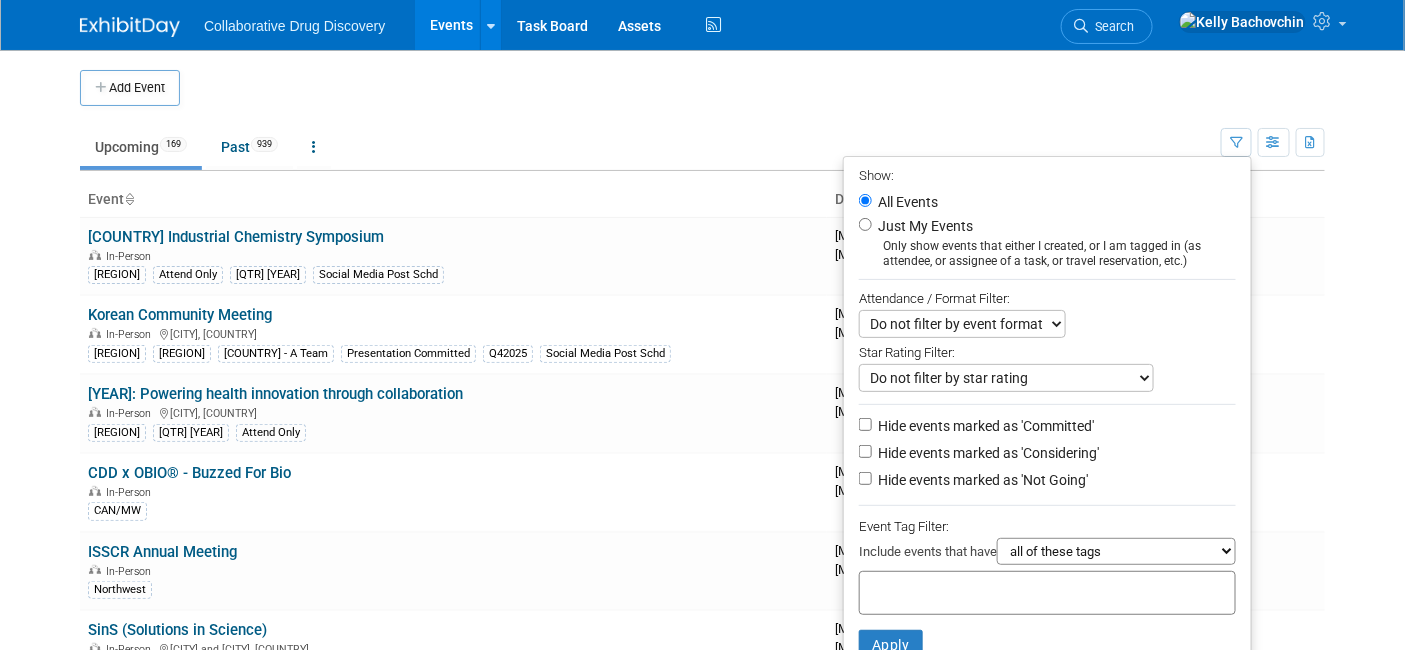click on "all of these tags
any one of these tags
only and exactly these specific tags" at bounding box center (1116, 551) 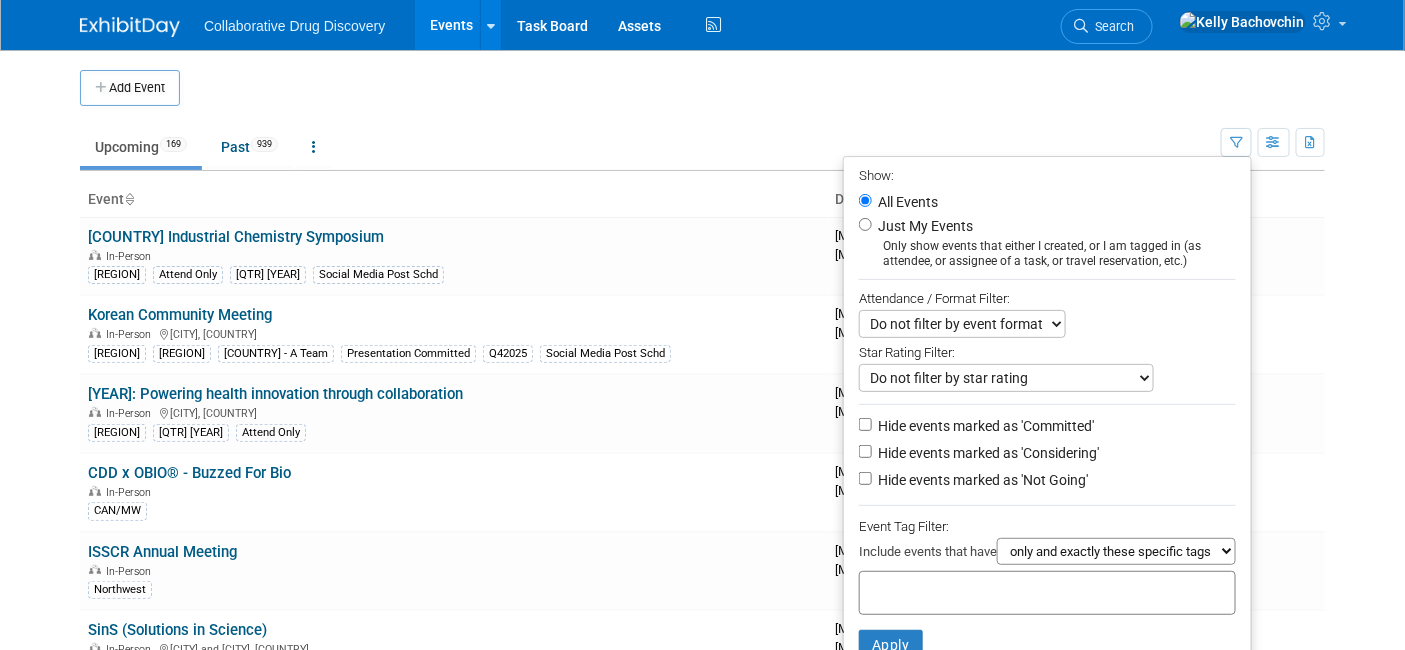 click on "all of these tags
any one of these tags
only and exactly these specific tags" at bounding box center (1116, 551) 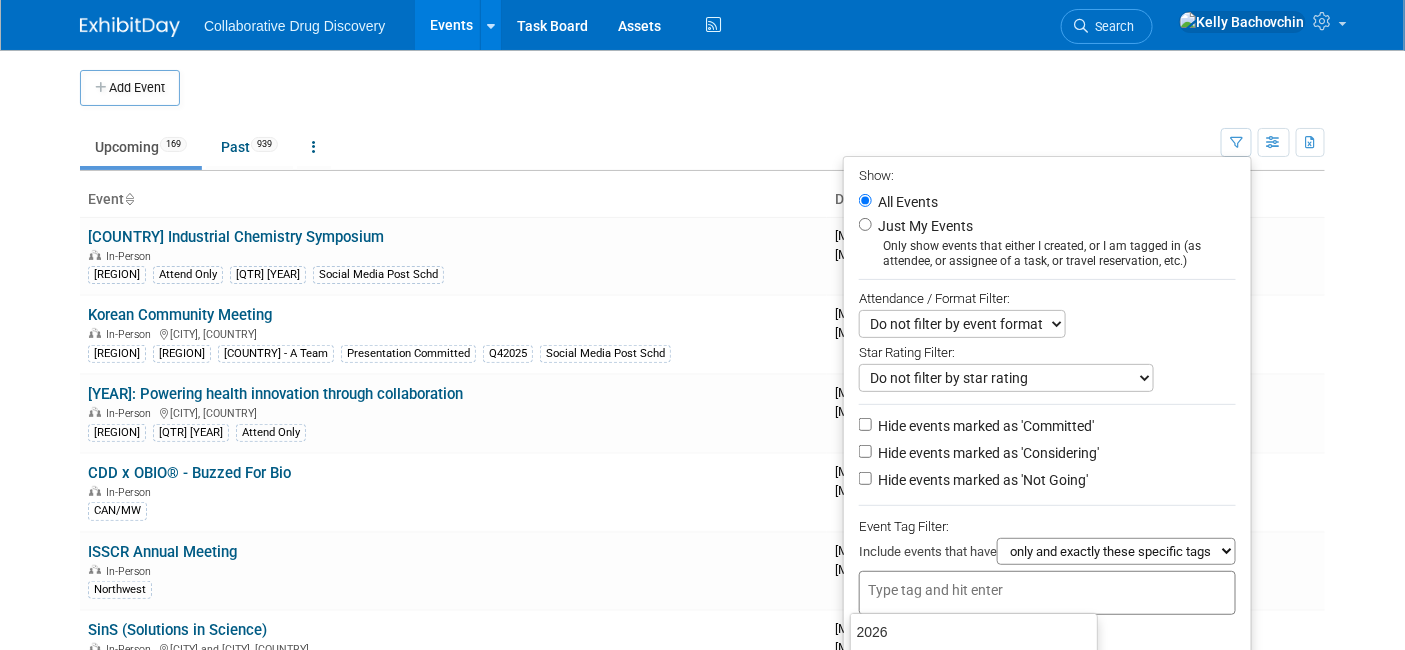 click at bounding box center (1047, 593) 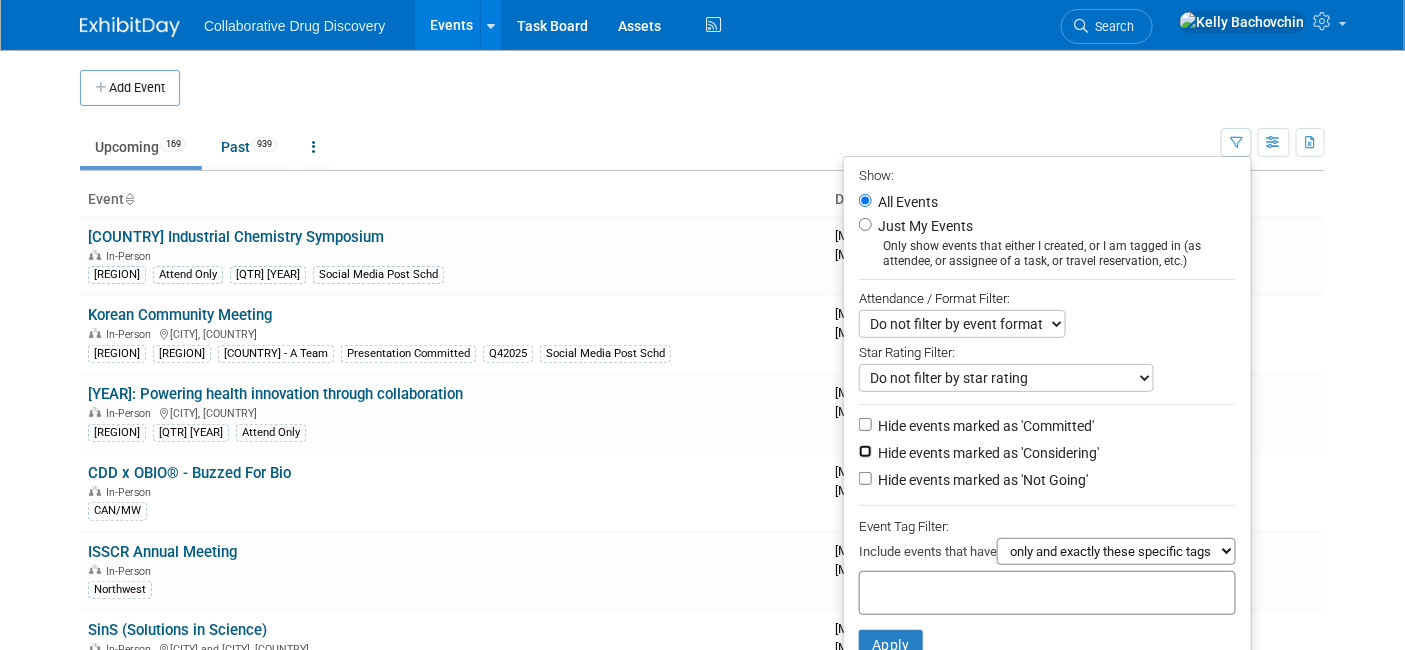click on "Hide events marked as 'Considering'" at bounding box center [865, 451] 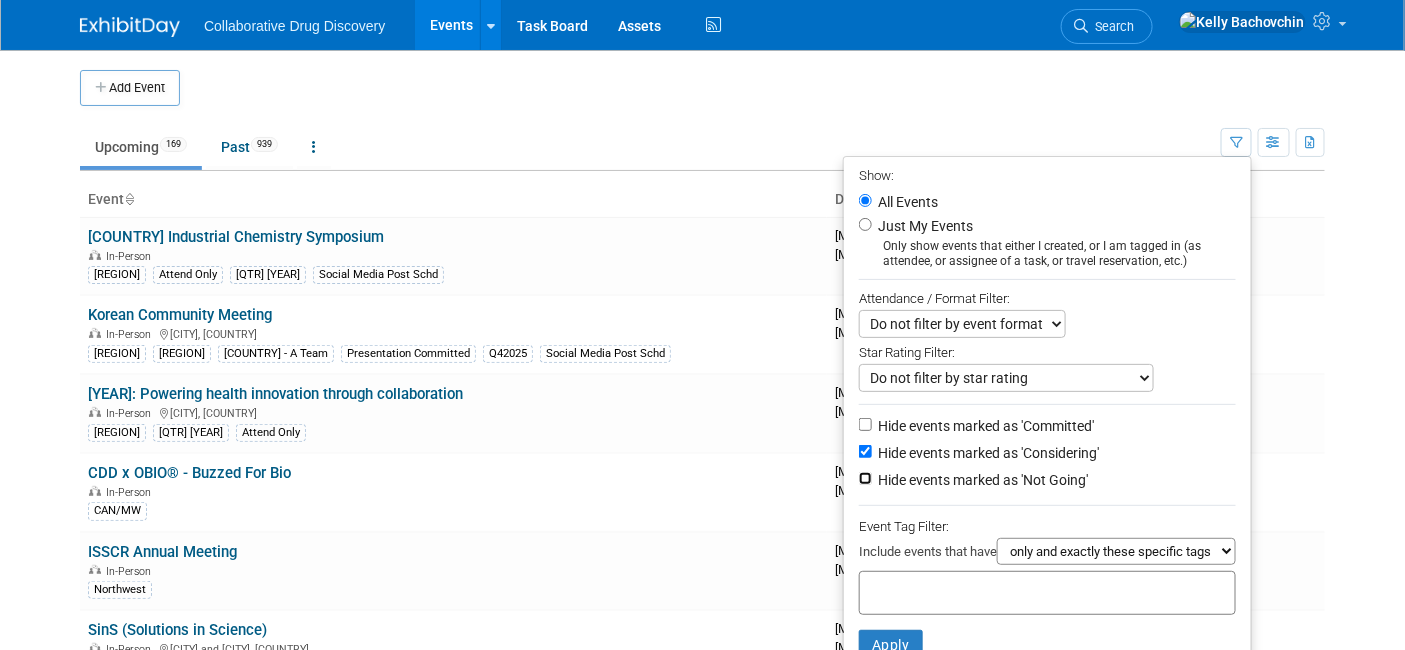 click on "Hide events marked as 'Not Going'" at bounding box center (865, 478) 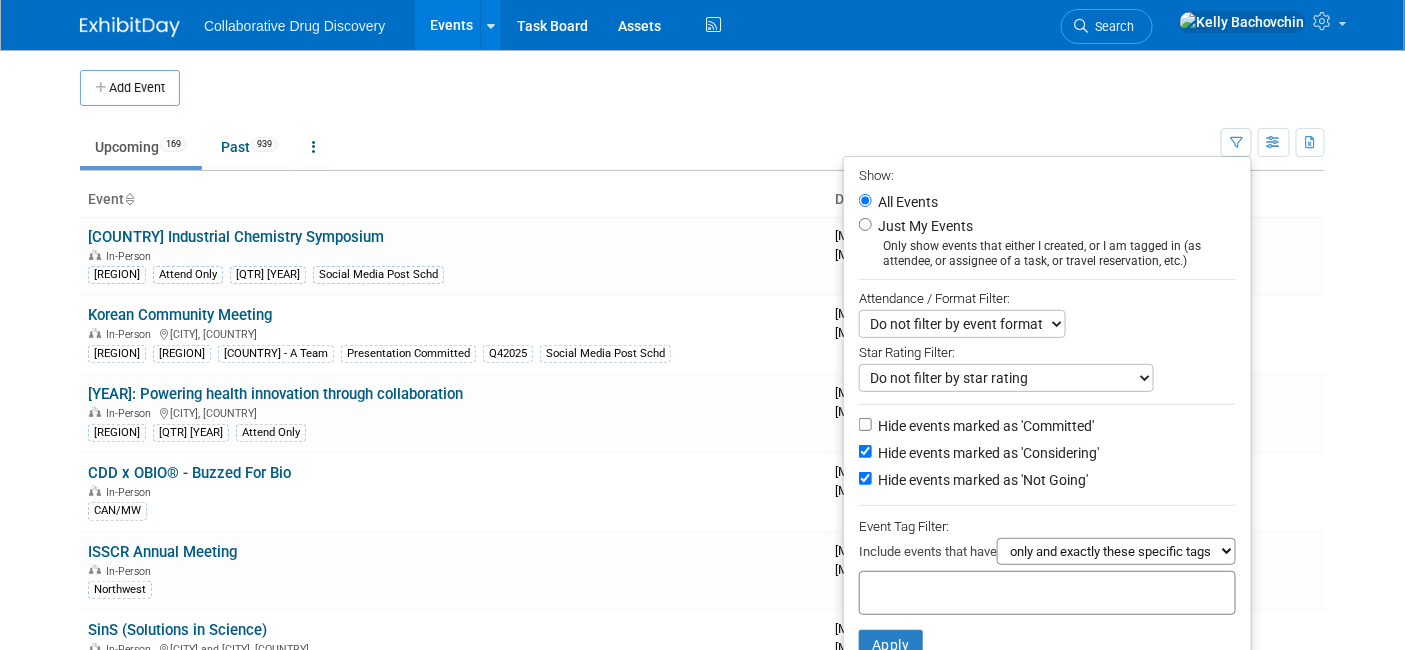click on "all of these tags
any one of these tags
only and exactly these specific tags" at bounding box center (1116, 551) 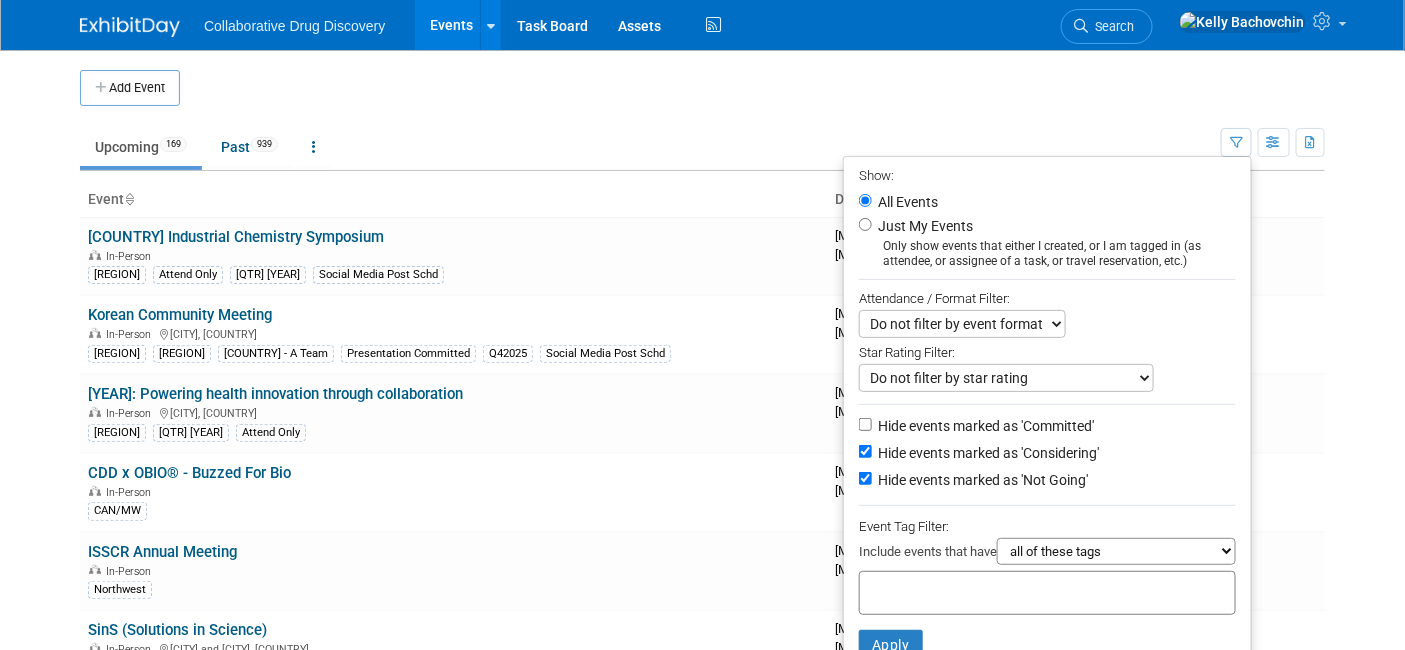click on "all of these tags
any one of these tags
only and exactly these specific tags" at bounding box center [1116, 551] 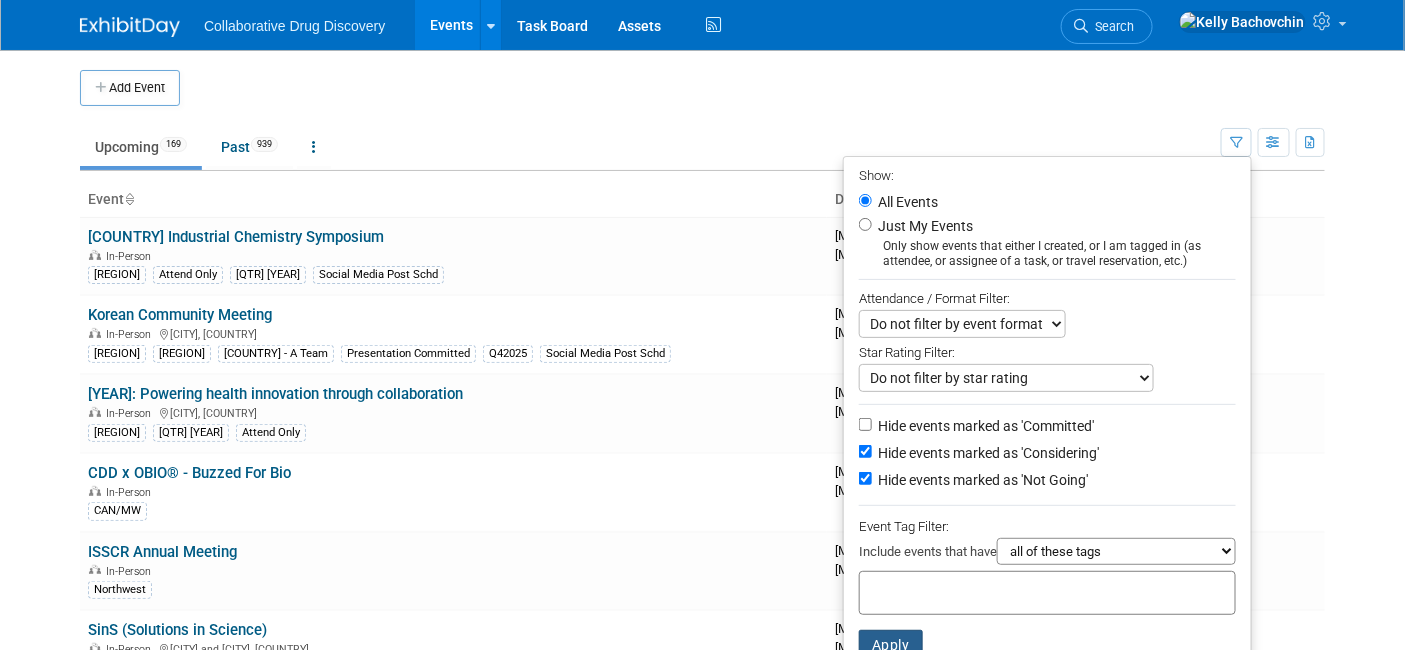 click on "Apply" at bounding box center [891, 645] 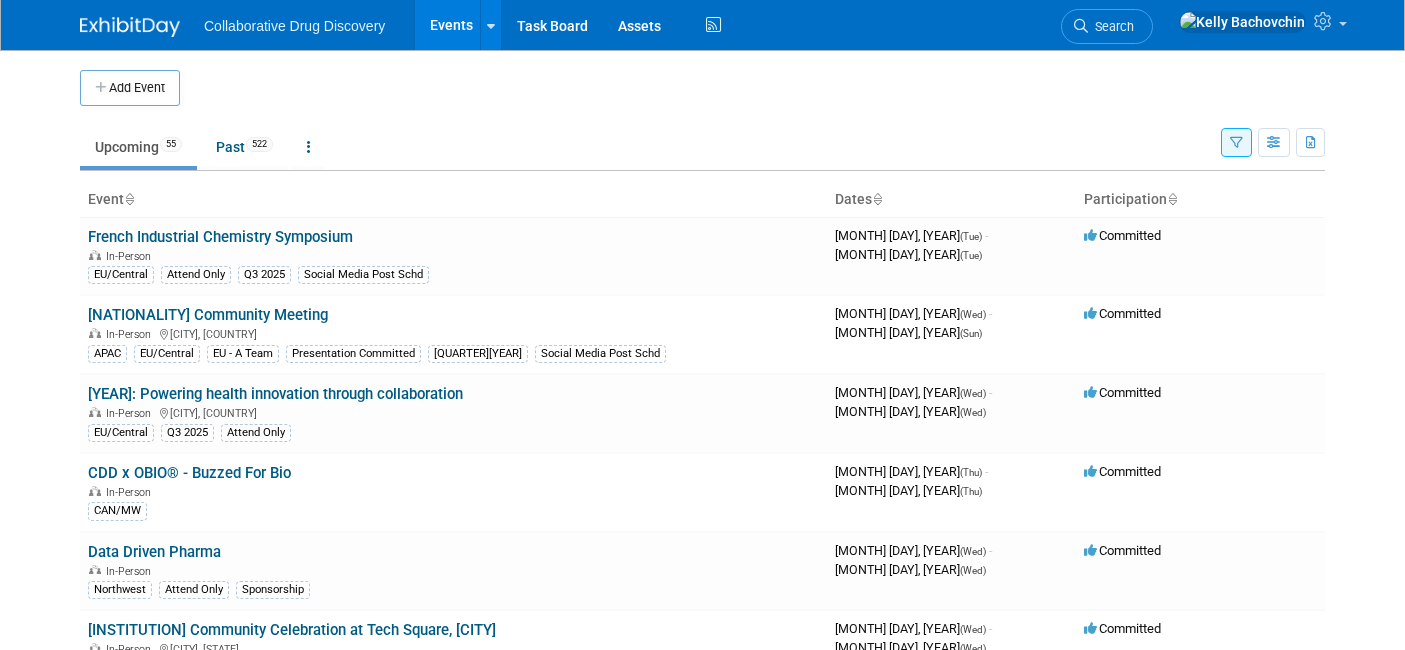 scroll, scrollTop: 0, scrollLeft: 0, axis: both 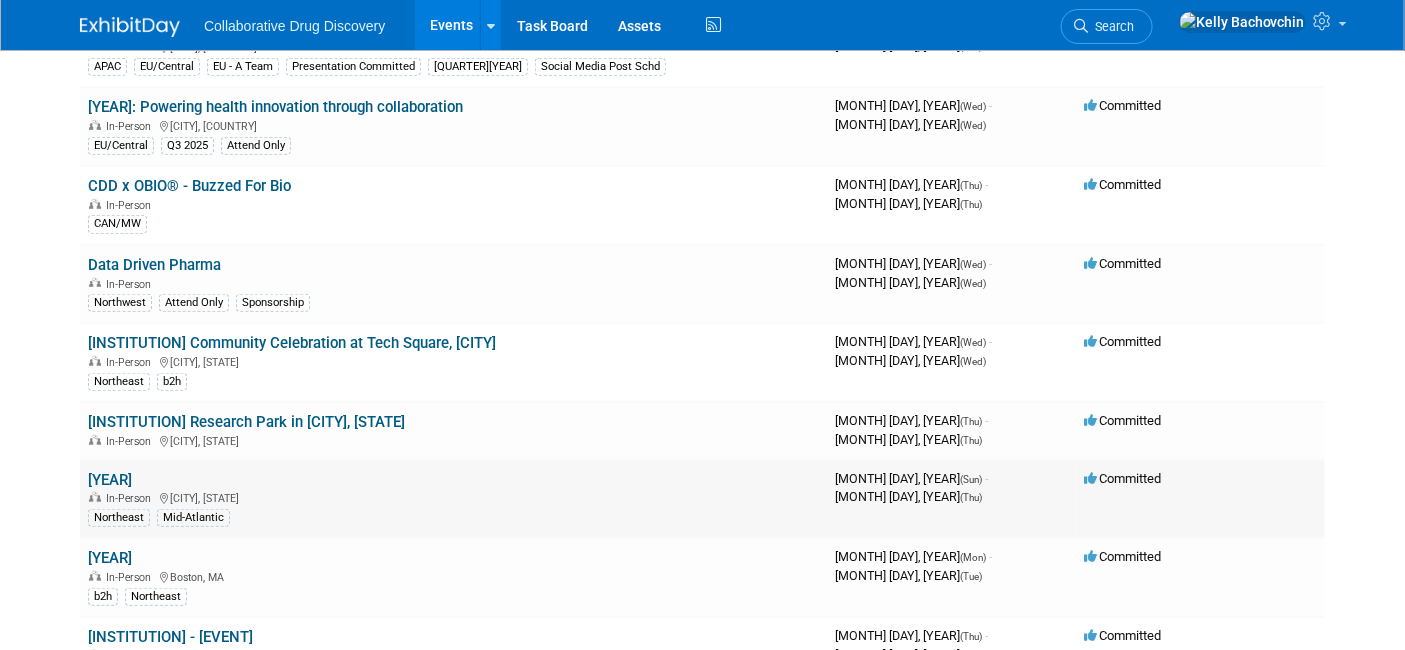 click on "[YEAR]" at bounding box center (110, 480) 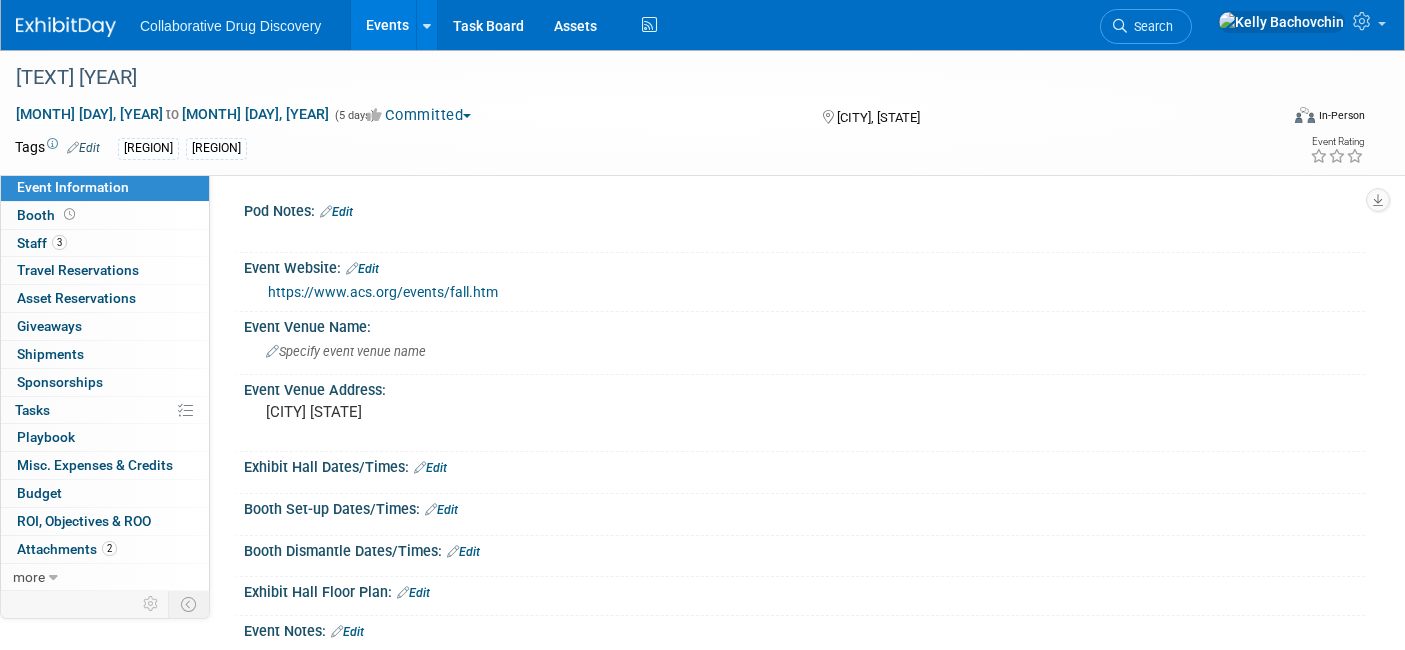 scroll, scrollTop: 0, scrollLeft: 0, axis: both 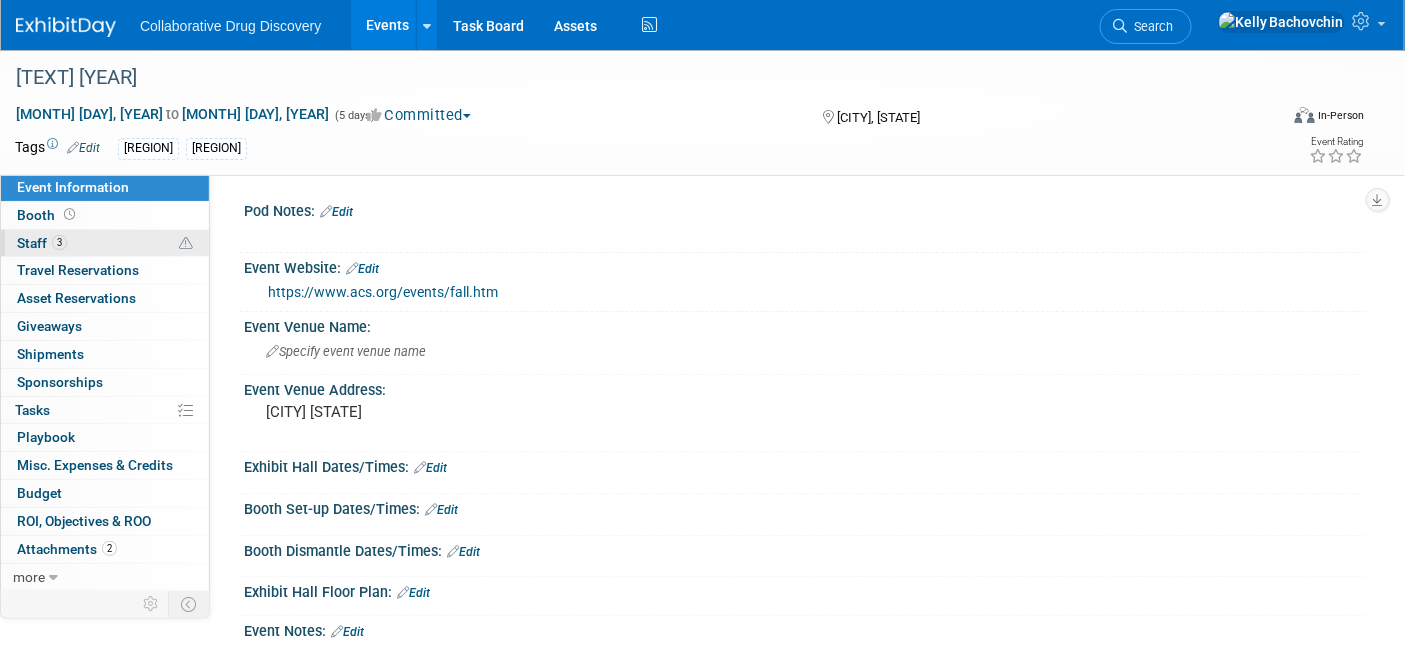 click on "Staff 3" at bounding box center [42, 243] 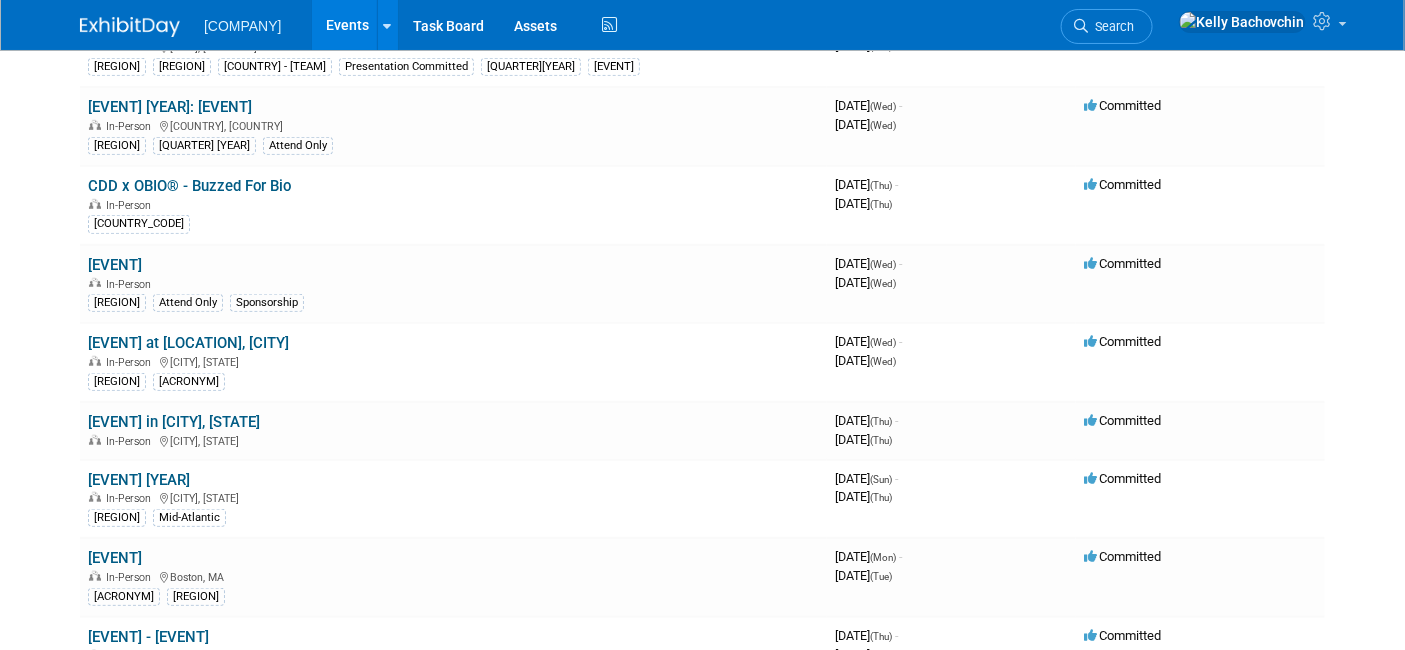 scroll, scrollTop: 287, scrollLeft: 0, axis: vertical 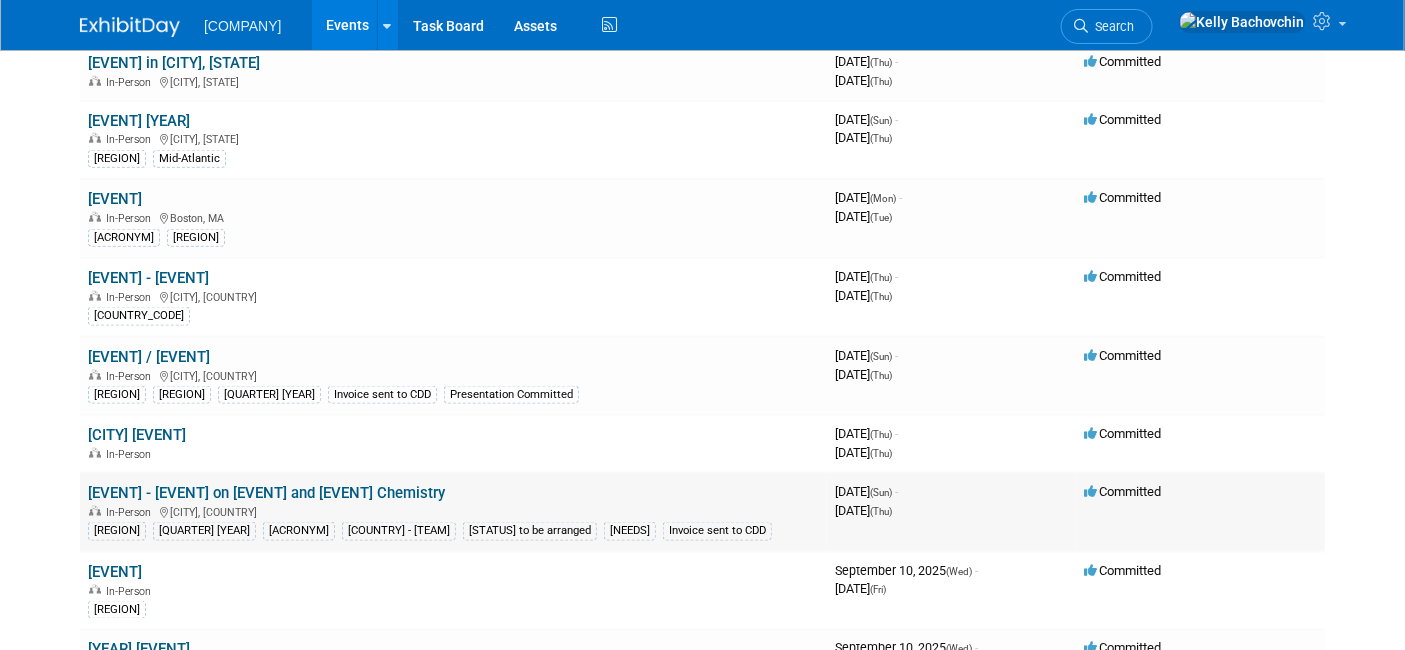 click on "[EVENT] - [EVENT] on [EVENT] and [EVENT] Chemistry" at bounding box center [266, 493] 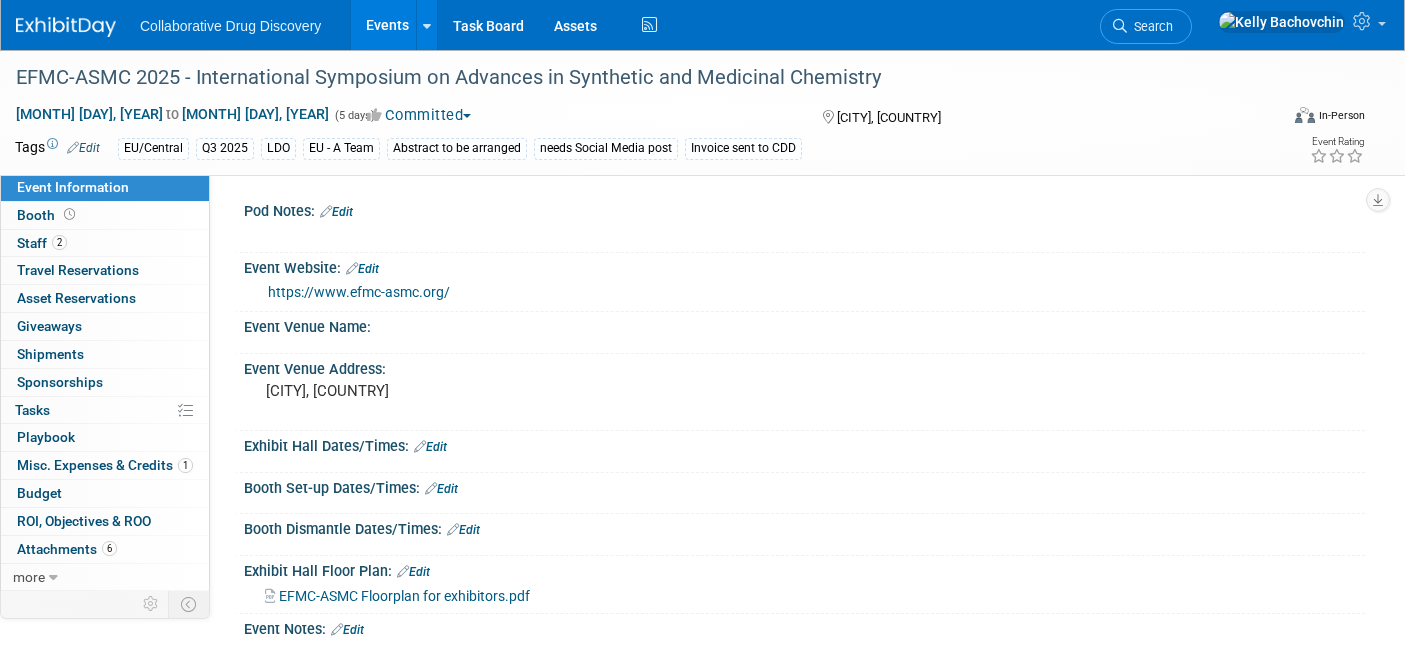 scroll, scrollTop: 0, scrollLeft: 0, axis: both 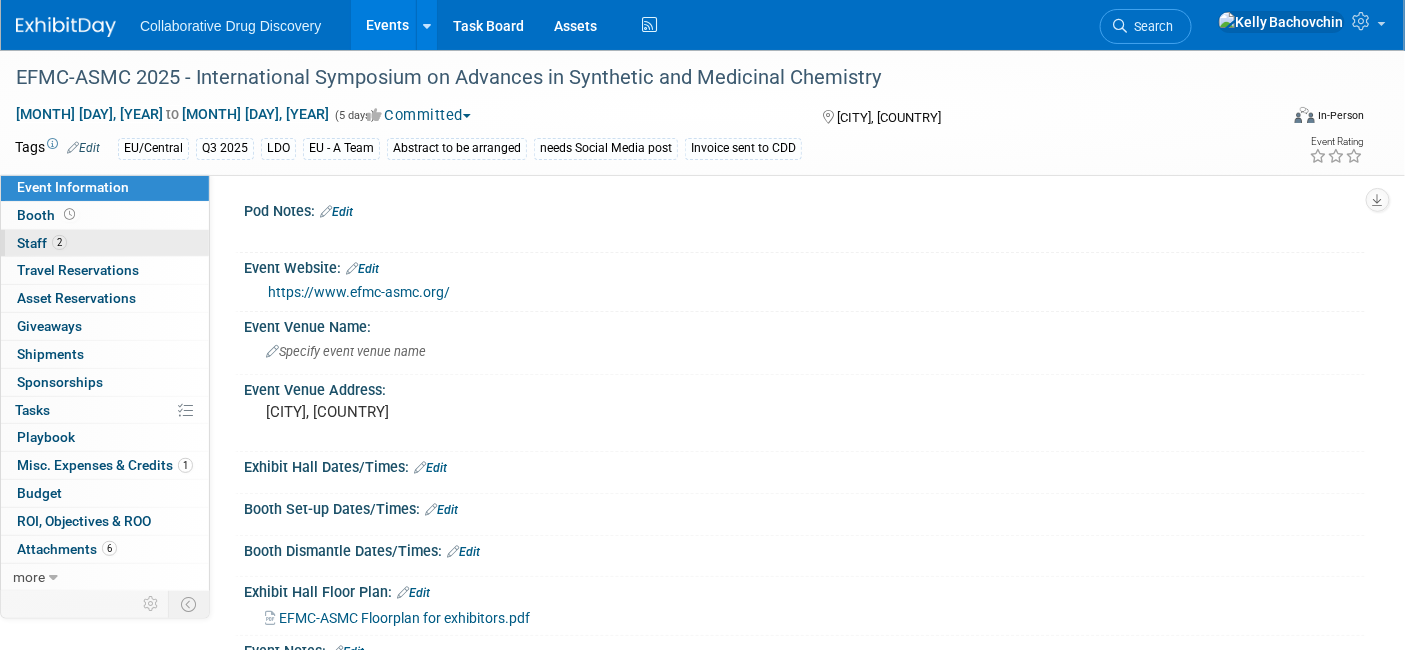 click on "Staff 2" at bounding box center (42, 243) 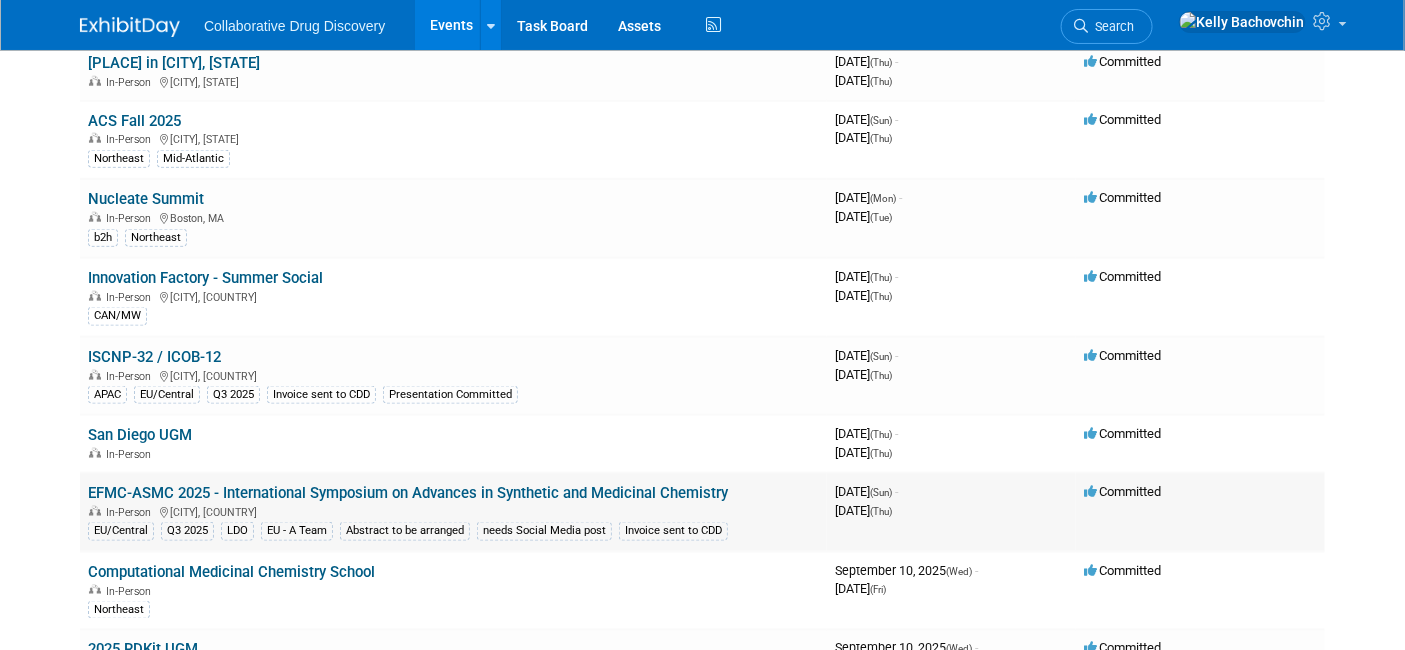 scroll, scrollTop: 646, scrollLeft: 0, axis: vertical 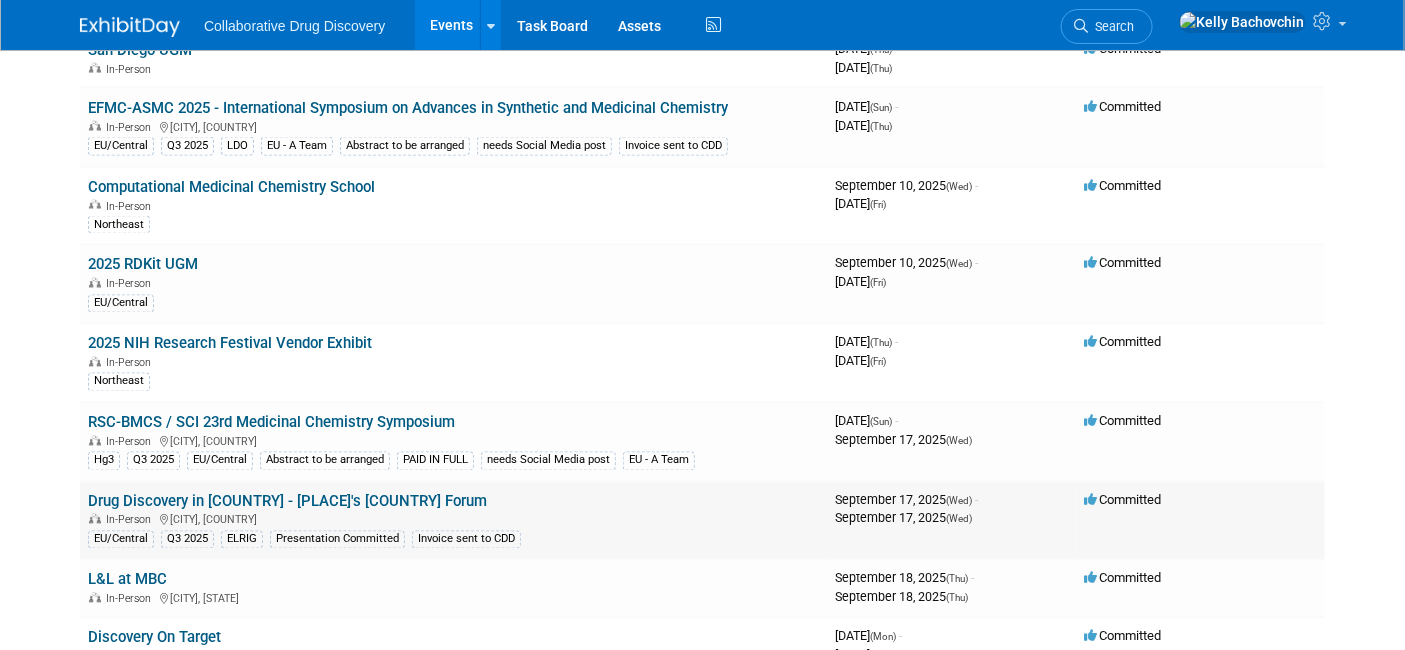 click on "Drug Discovery in Scotland - ELRIG's Scottish Forum" at bounding box center (287, 502) 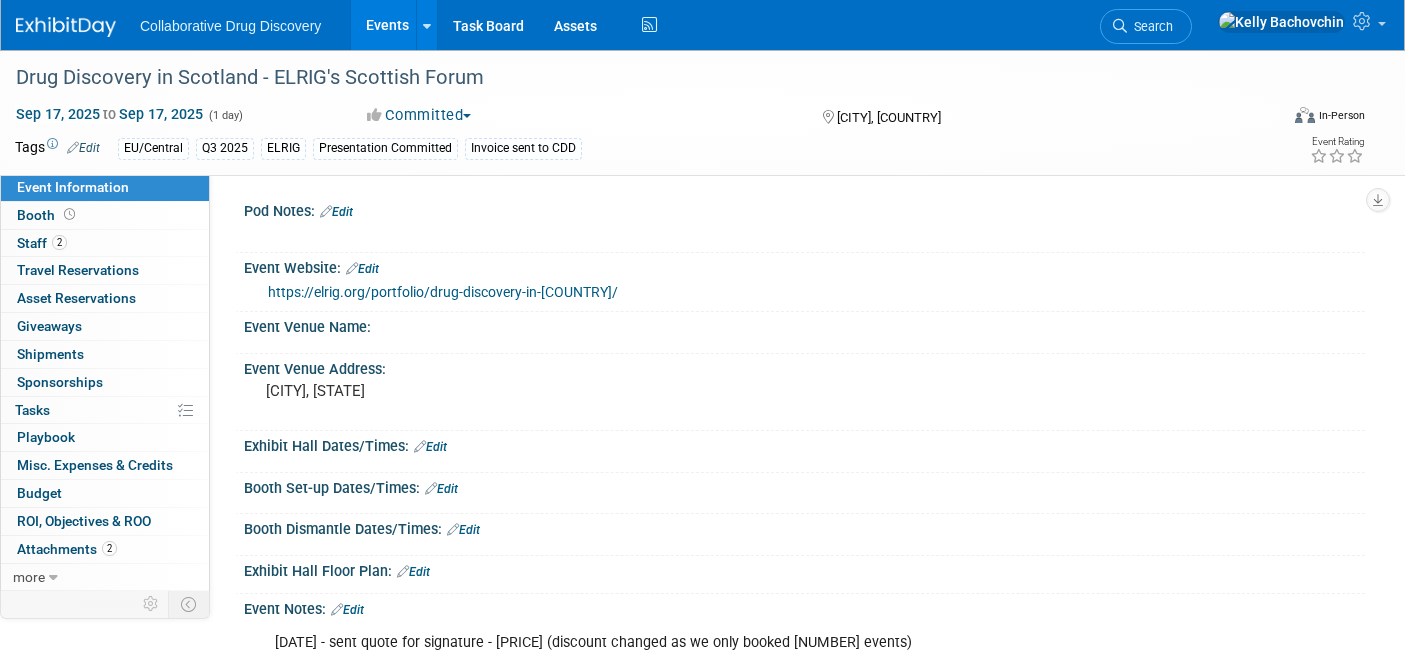 scroll, scrollTop: 0, scrollLeft: 0, axis: both 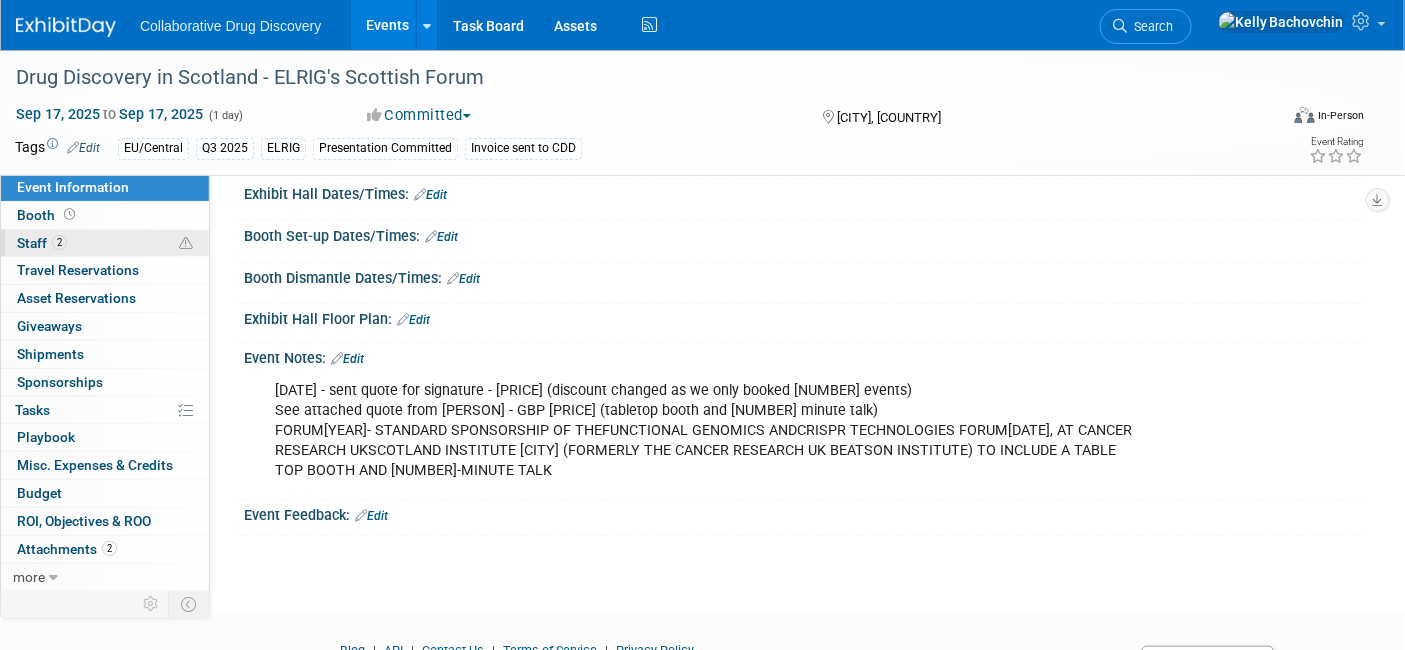 click on "Staff 2" at bounding box center (42, 243) 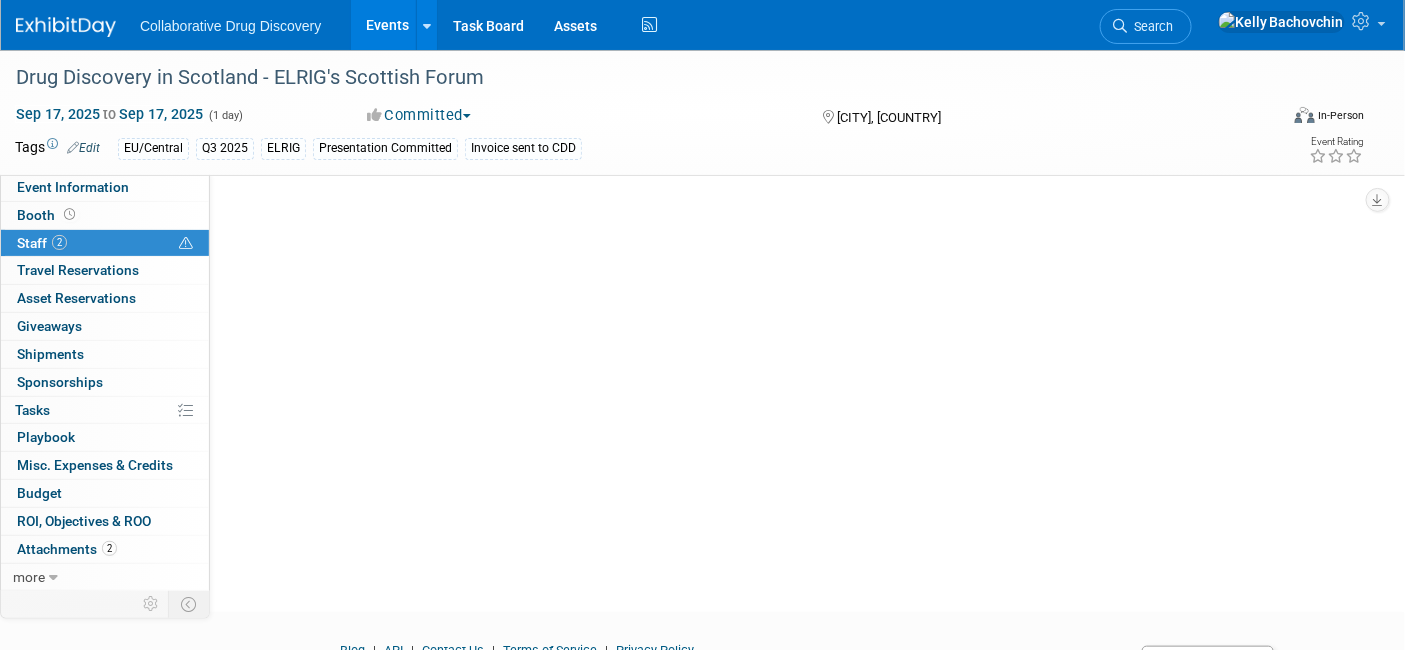 scroll, scrollTop: 0, scrollLeft: 0, axis: both 